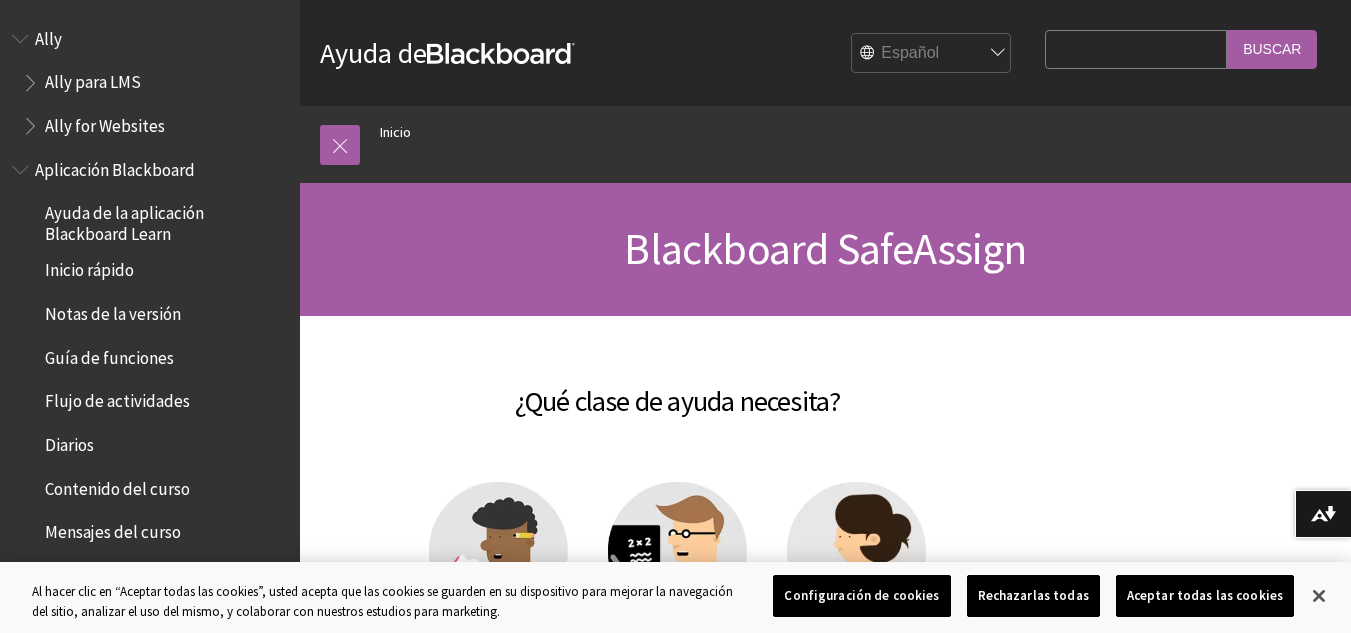 scroll, scrollTop: 0, scrollLeft: 0, axis: both 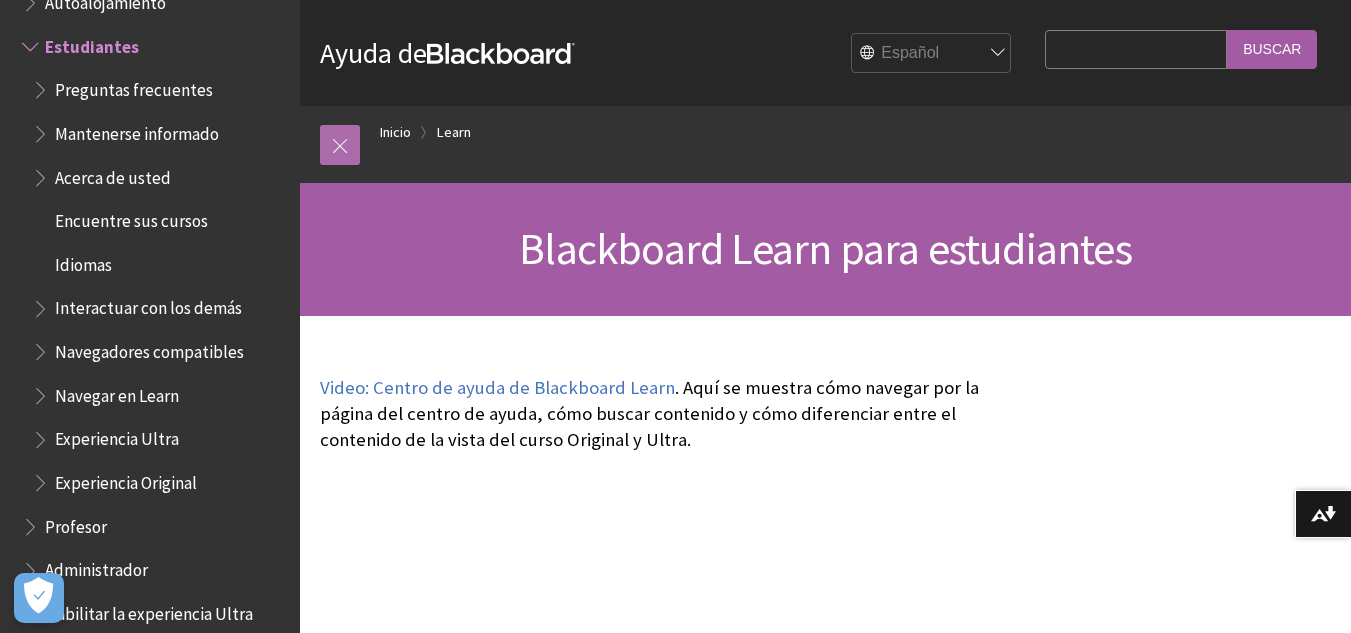 click at bounding box center [340, 145] 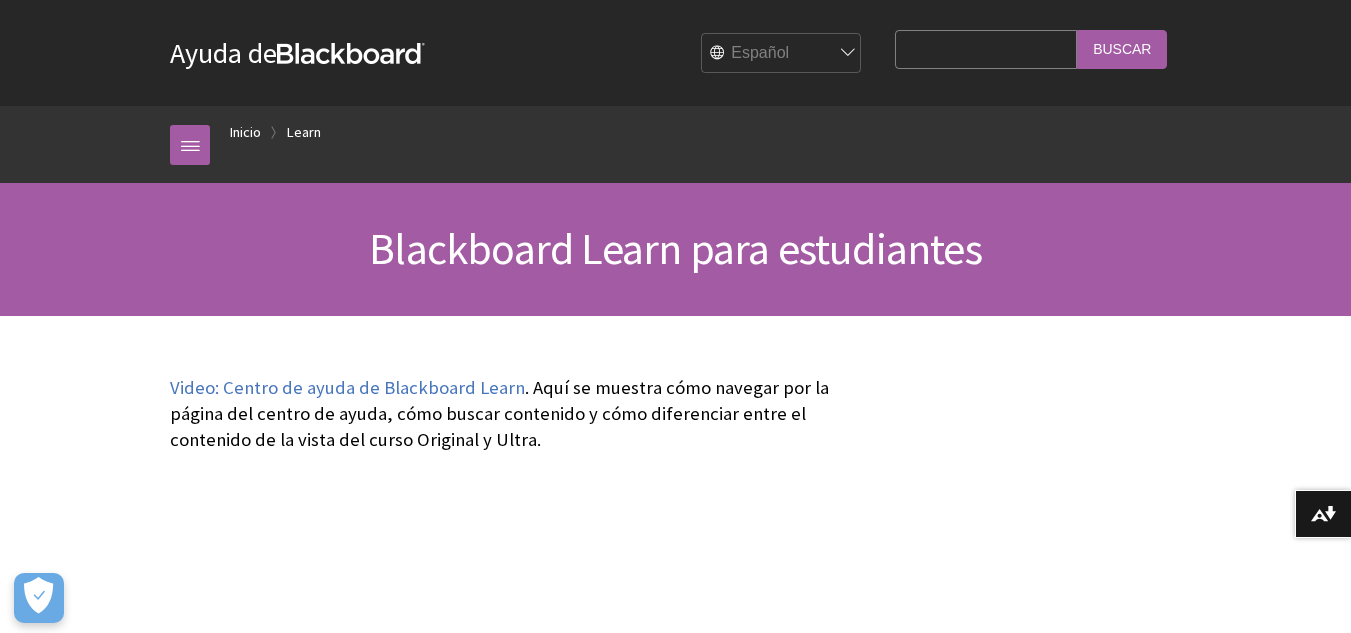 click on "English عربية Català Cymraeg Deutsch Español Suomi Français עברית Italiano 日本語 한국어 Nederlands Norsk (Bokmål) Português, Brasil Русский Svenska Türkçe 简体中文 Français Canadien" at bounding box center (782, 54) 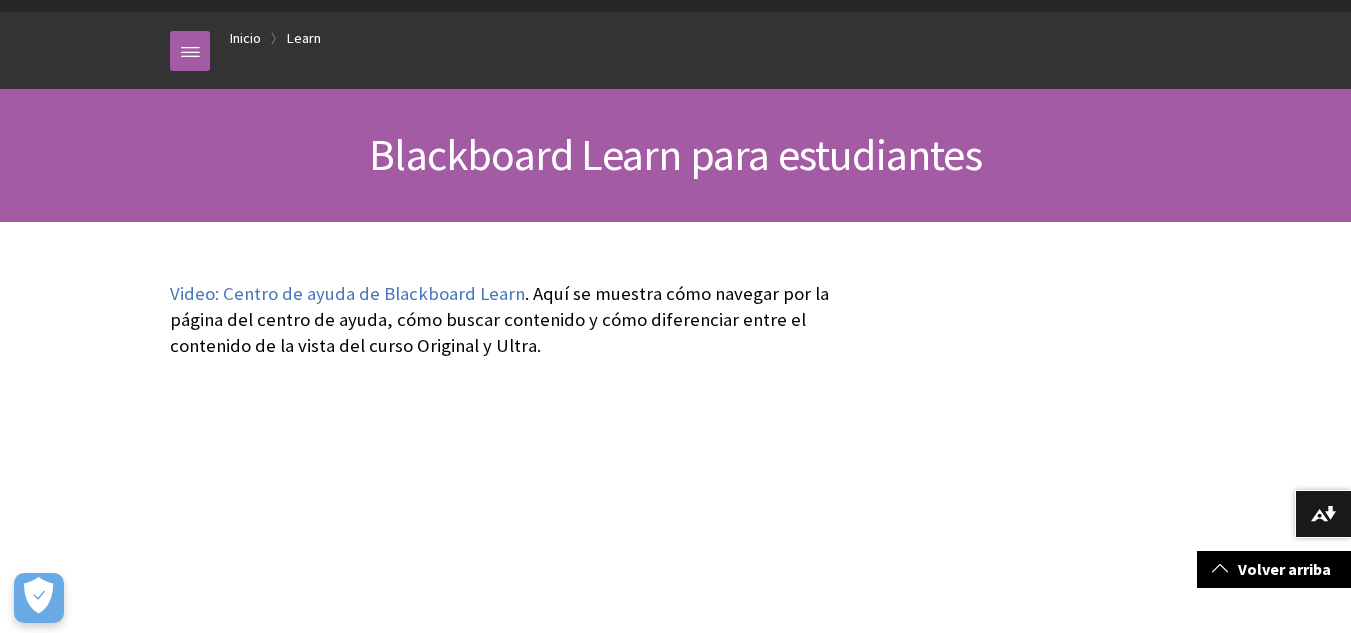 scroll, scrollTop: 0, scrollLeft: 0, axis: both 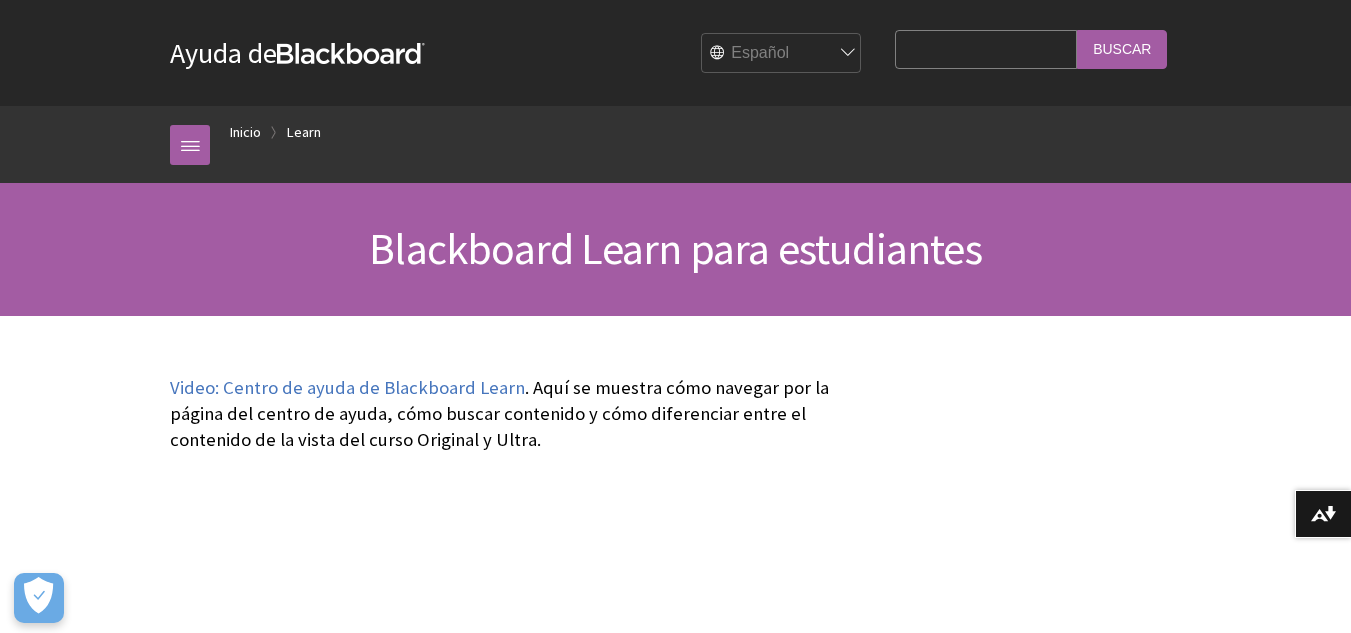 click on "Ruta de navegación
Inicio
Learn
Todos los productos
Ally
Ally para LMS
Ally for Websites
Ally Ally para LMS Ally for Websites
Aplicación Blackboard
Ayuda de la aplicación Blackboard Learn" at bounding box center [675, 144] 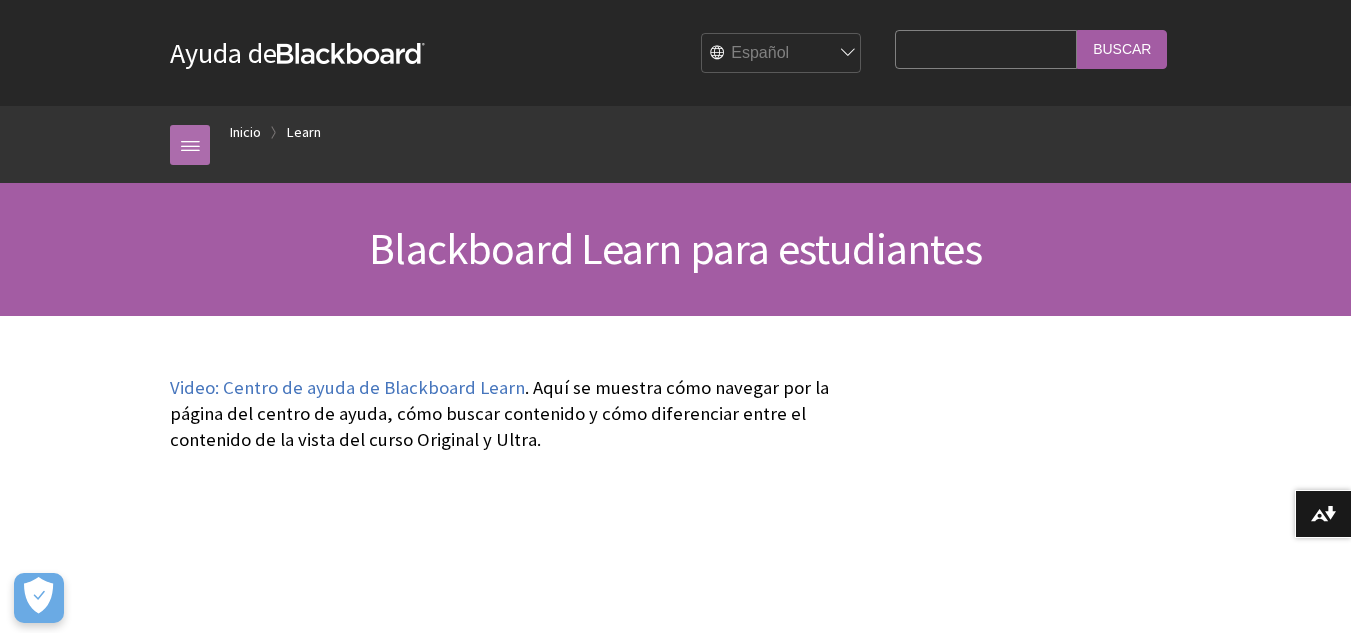 click at bounding box center (190, 145) 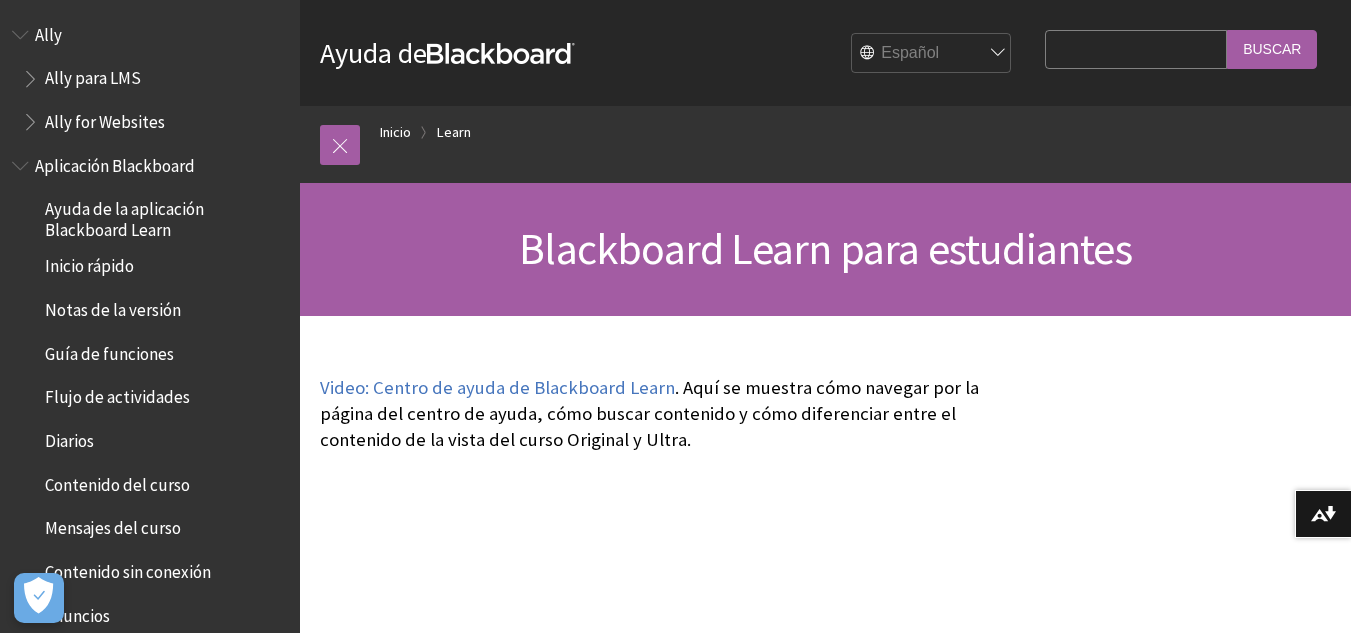 scroll, scrollTop: 0, scrollLeft: 0, axis: both 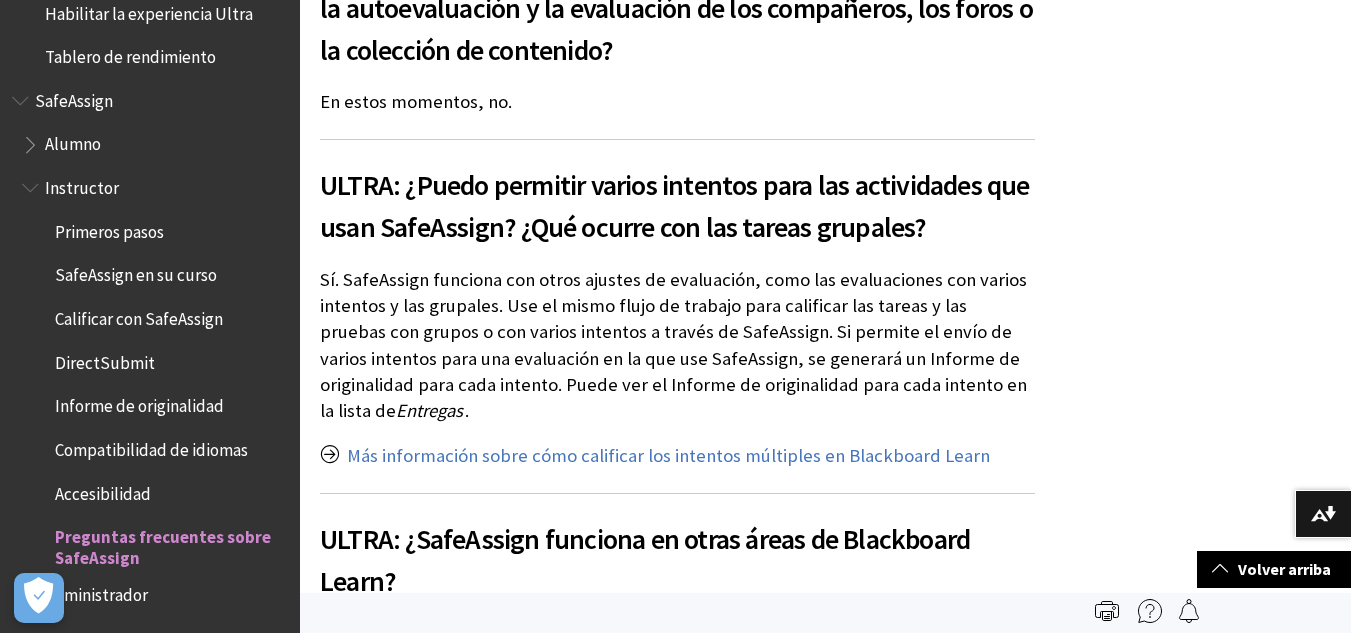 click on "ULTRA: ¿SafeAssign funciona en otras áreas de Blackboard Learn?" at bounding box center [677, 547] 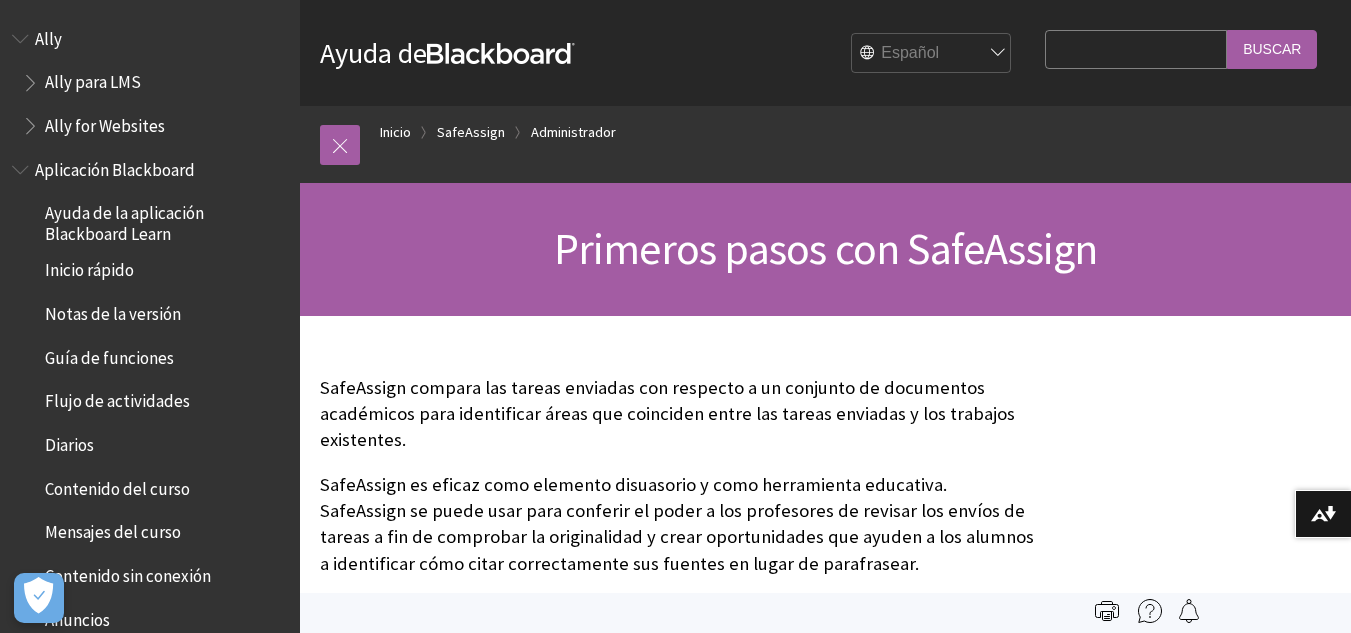 scroll, scrollTop: 0, scrollLeft: 0, axis: both 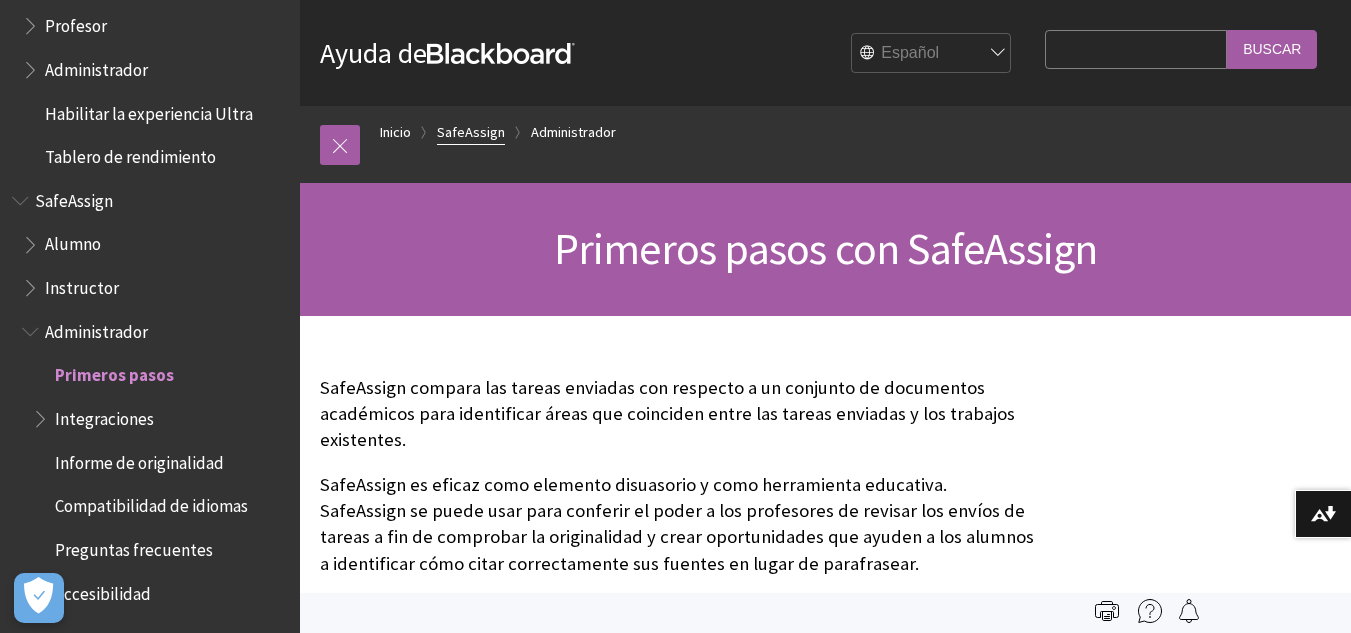 click on "SafeAssign" at bounding box center (471, 132) 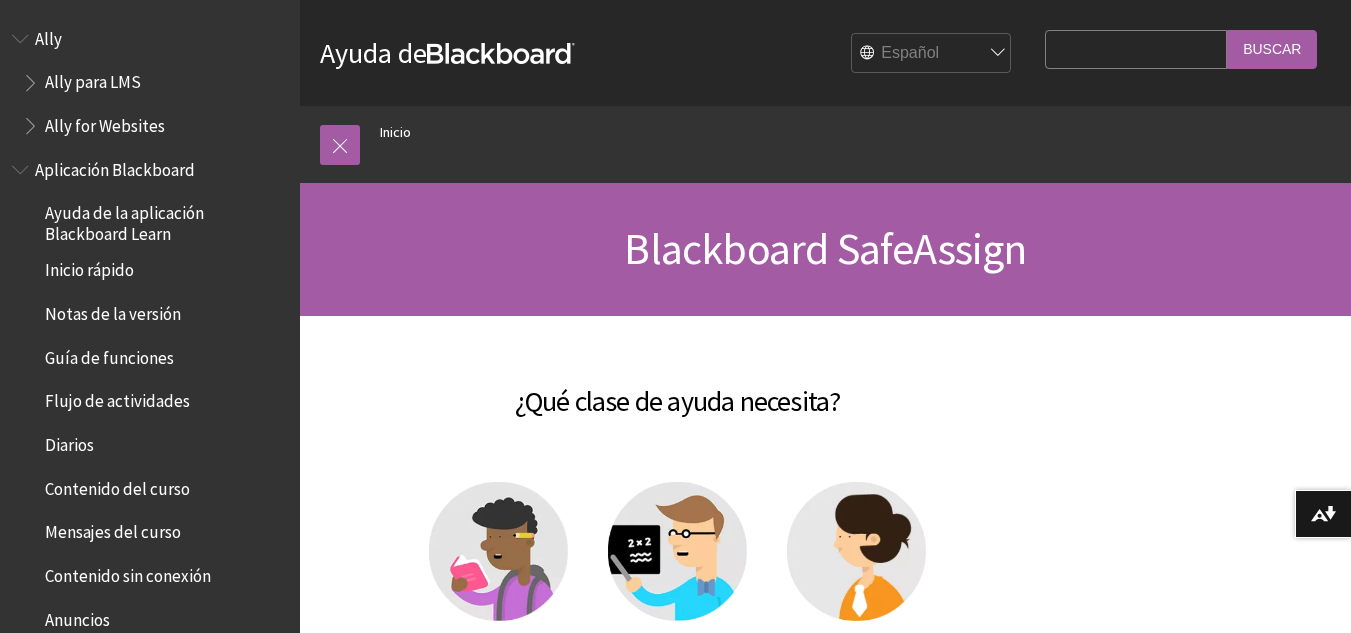 scroll, scrollTop: 0, scrollLeft: 0, axis: both 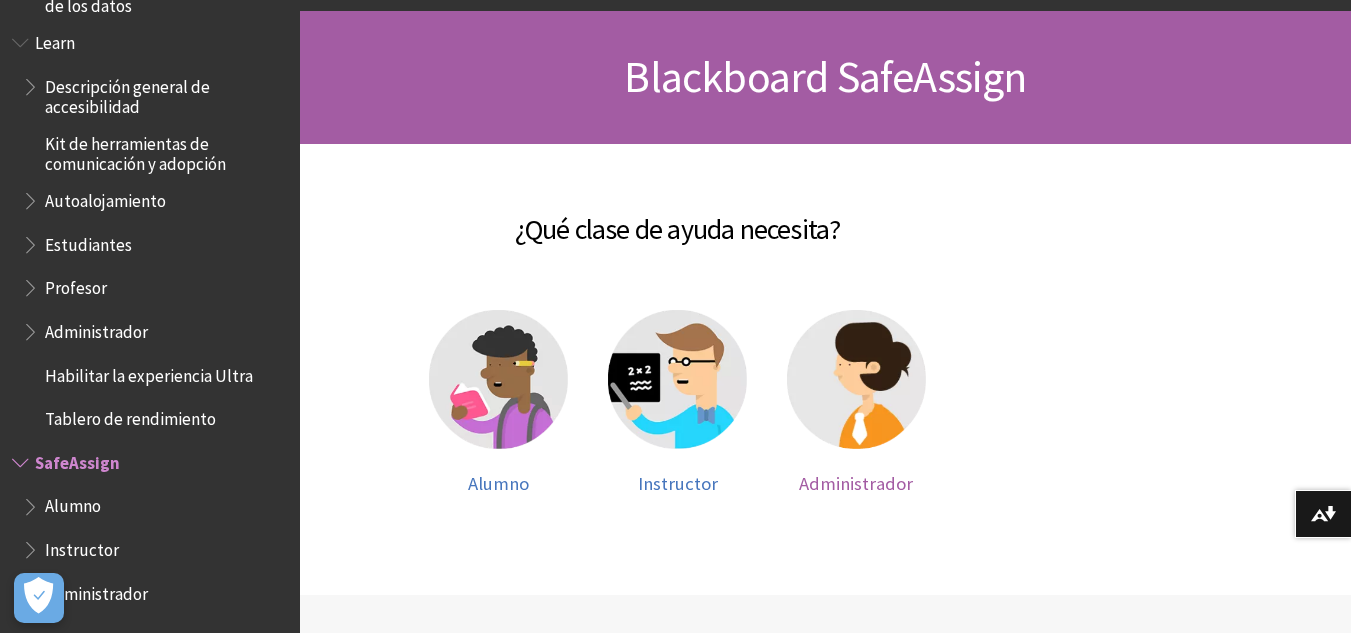click at bounding box center (856, 379) 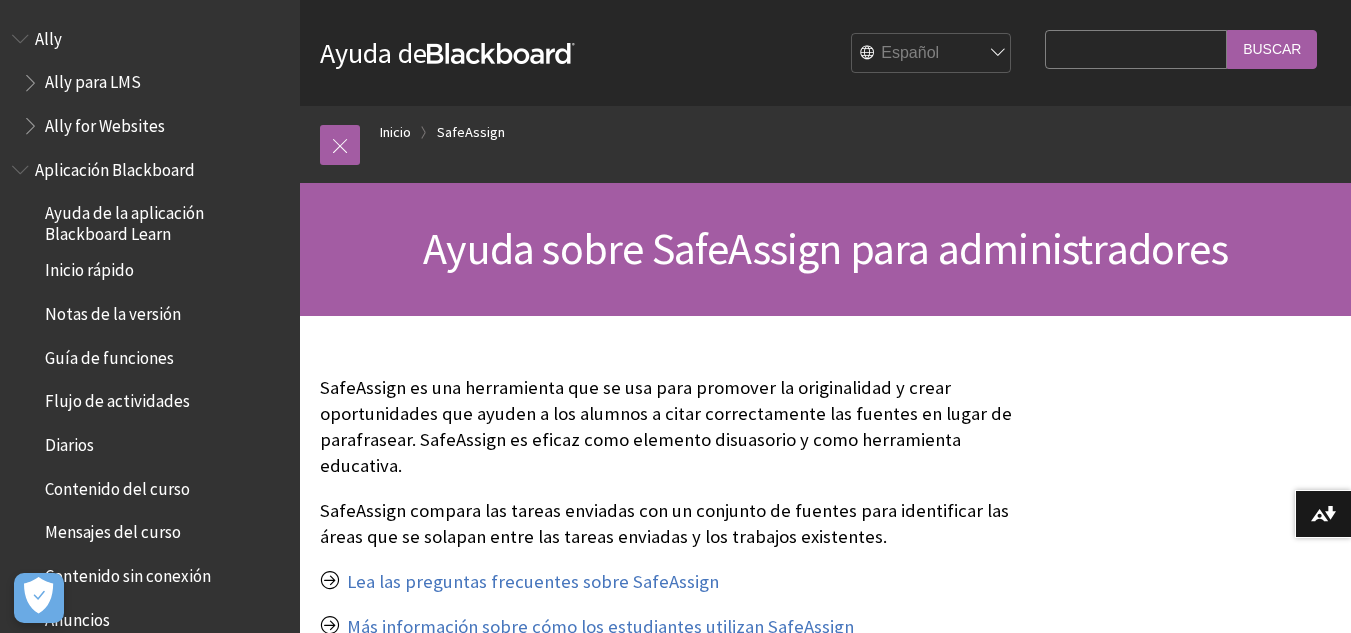 scroll, scrollTop: 0, scrollLeft: 0, axis: both 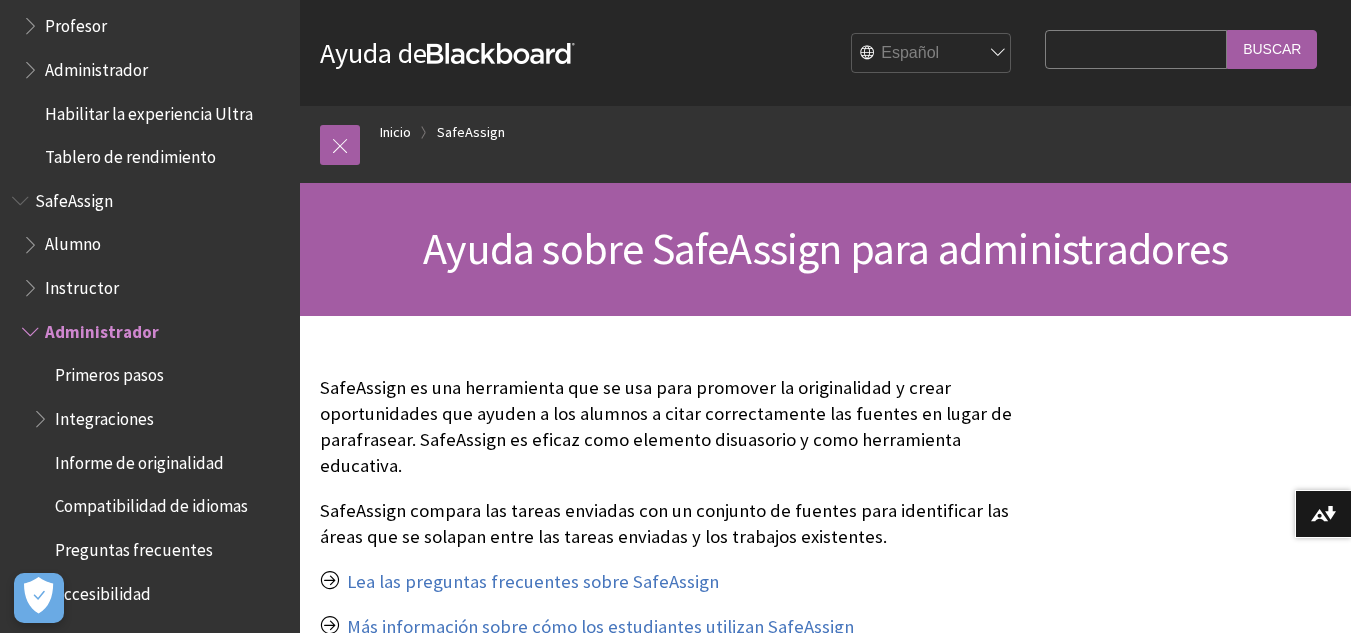 click on "Instructor" at bounding box center [82, 284] 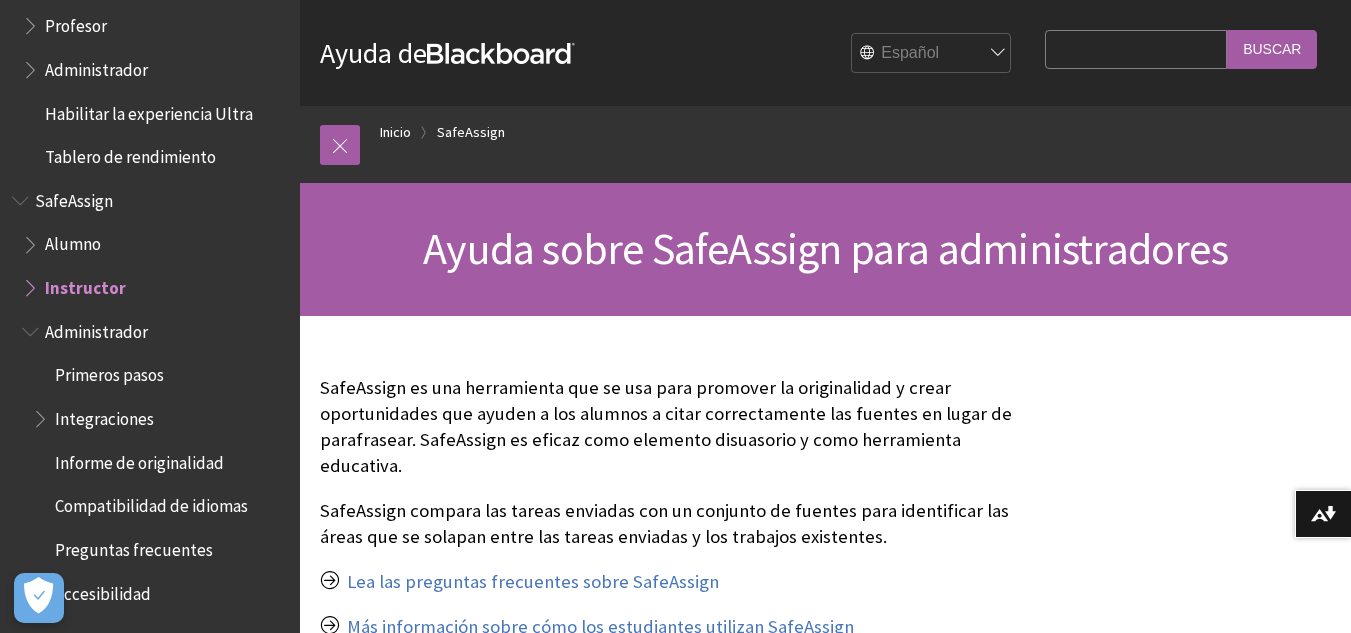 click on "Alumno" at bounding box center [73, 241] 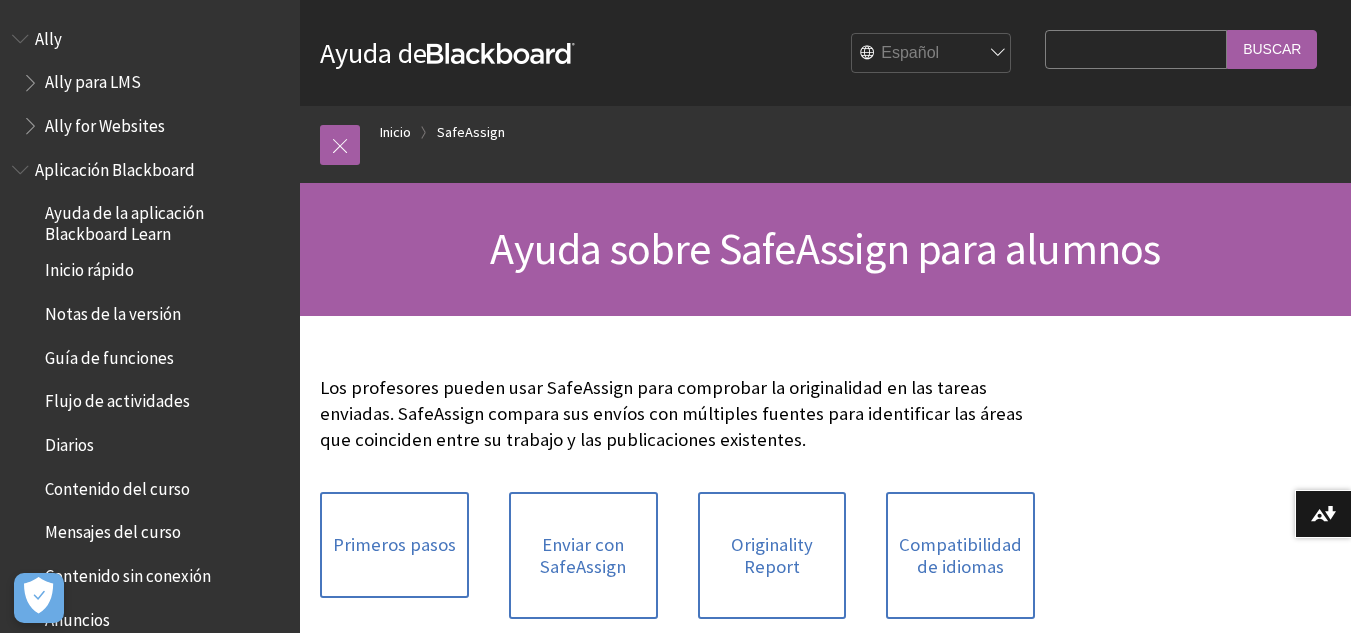 scroll, scrollTop: 0, scrollLeft: 0, axis: both 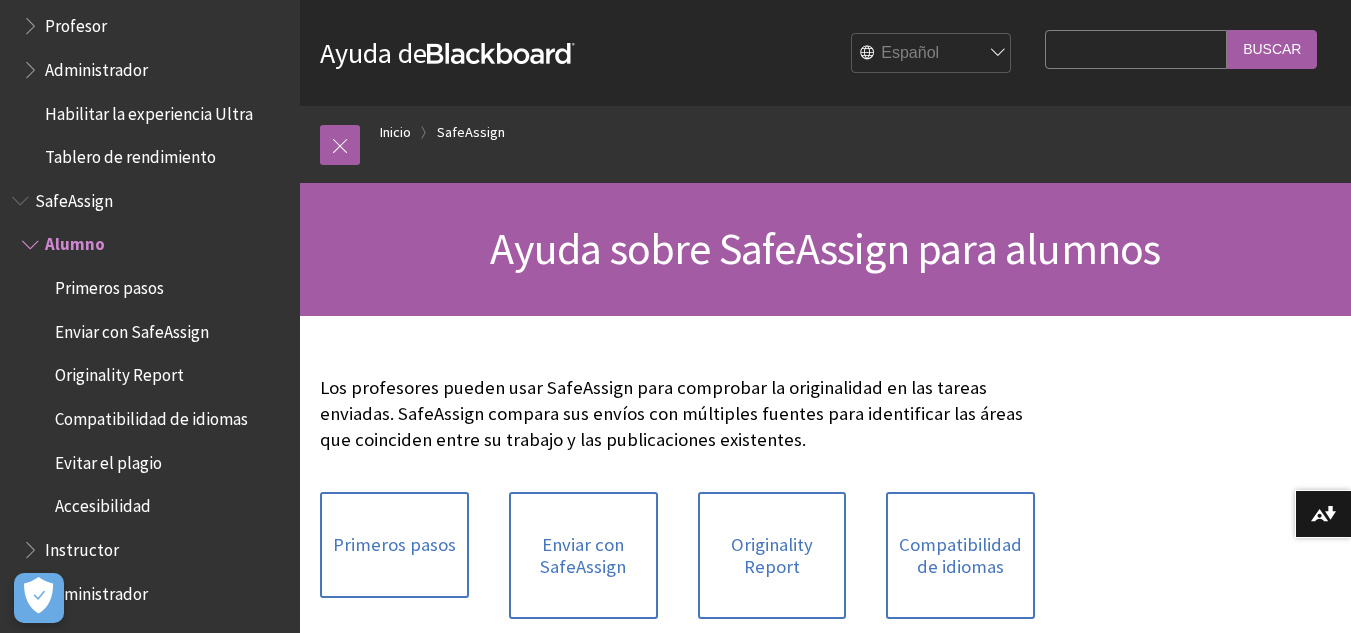 click on "Enviar con SafeAssign" at bounding box center (132, 328) 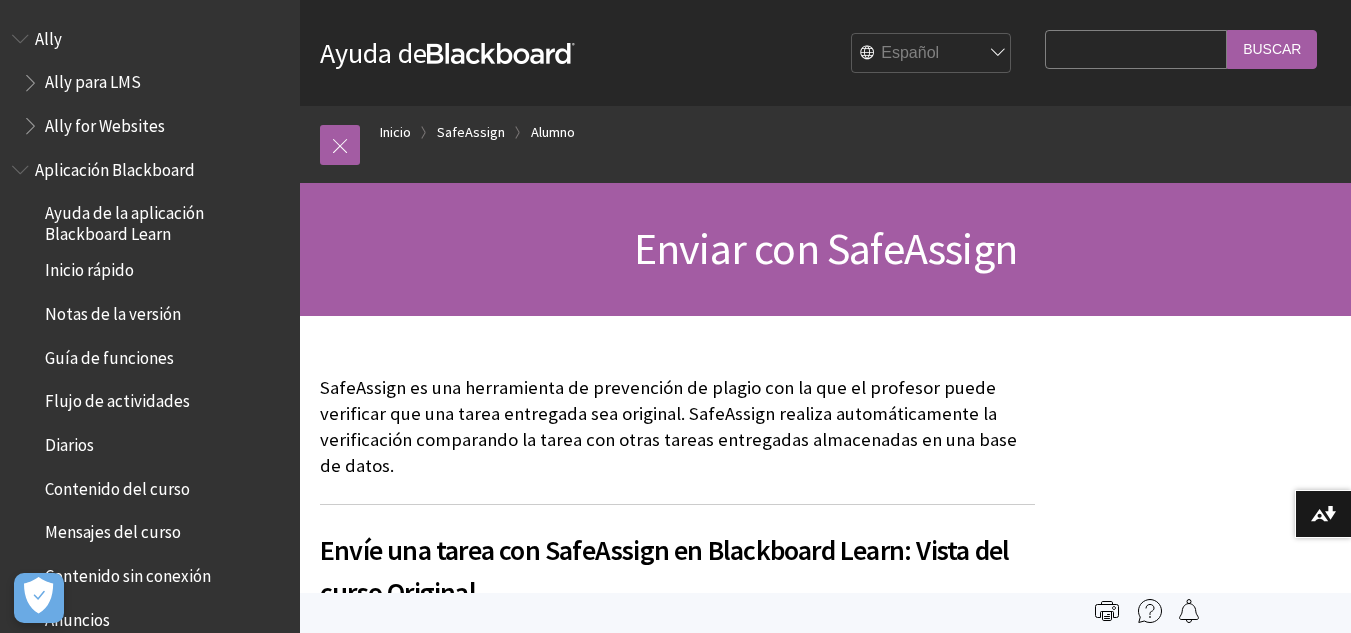 scroll, scrollTop: 0, scrollLeft: 0, axis: both 